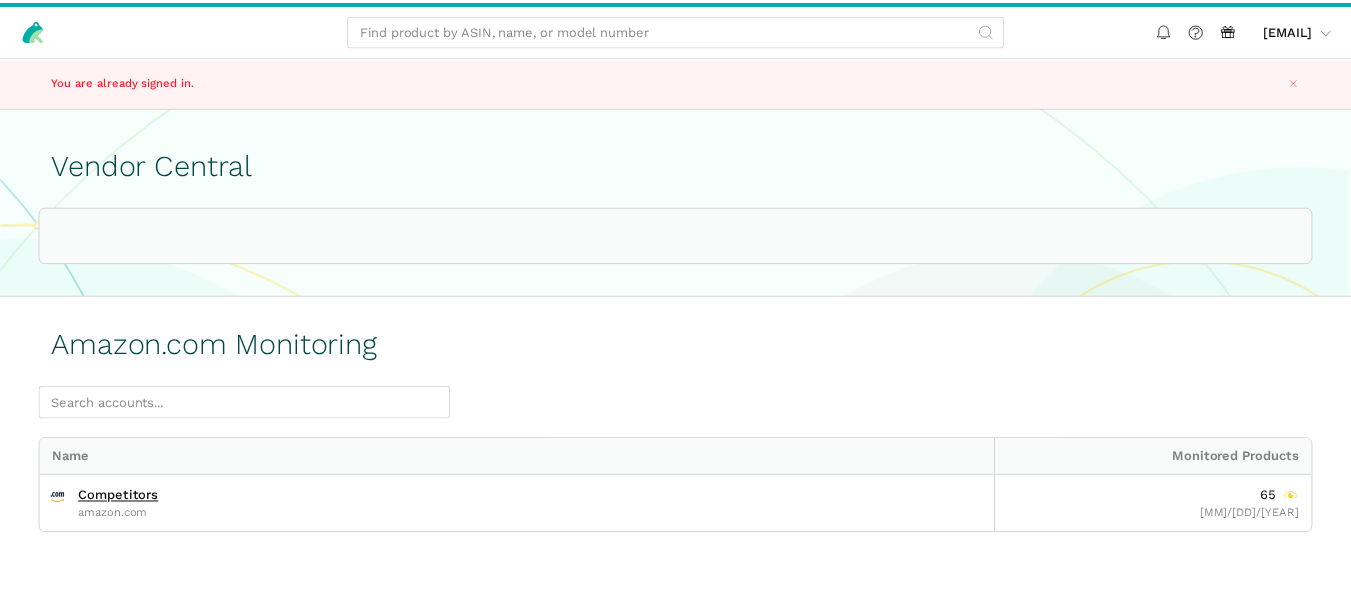 scroll, scrollTop: 0, scrollLeft: 0, axis: both 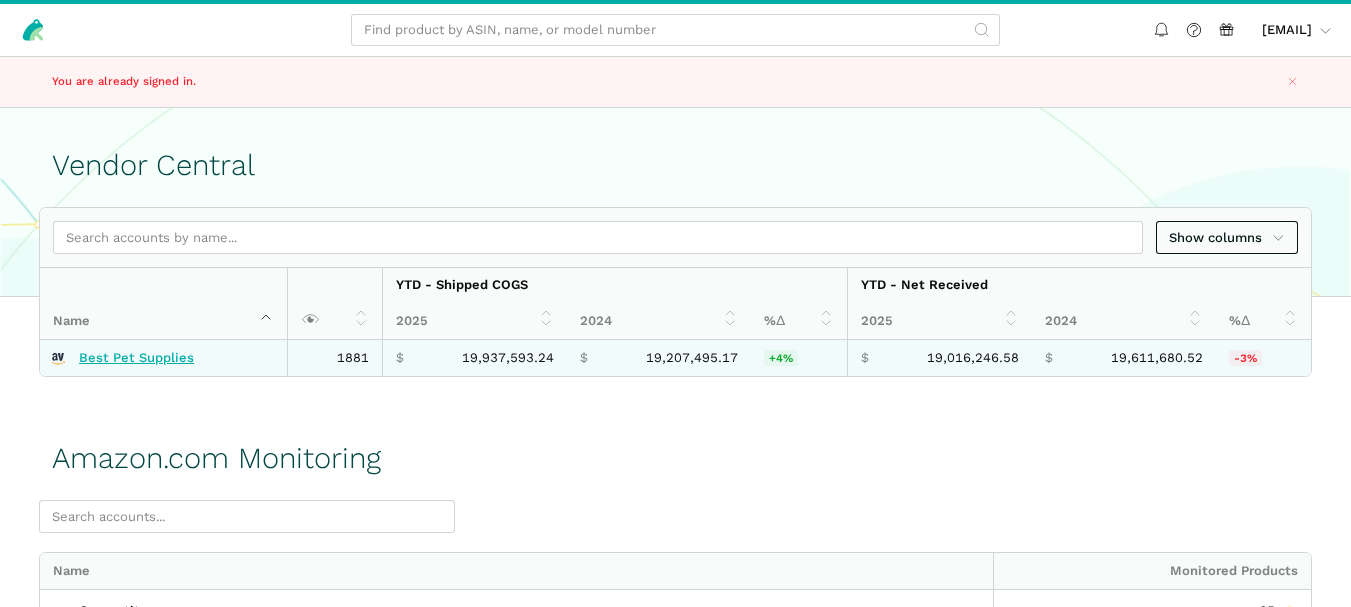 click on "Best Pet Supplies" at bounding box center [136, 358] 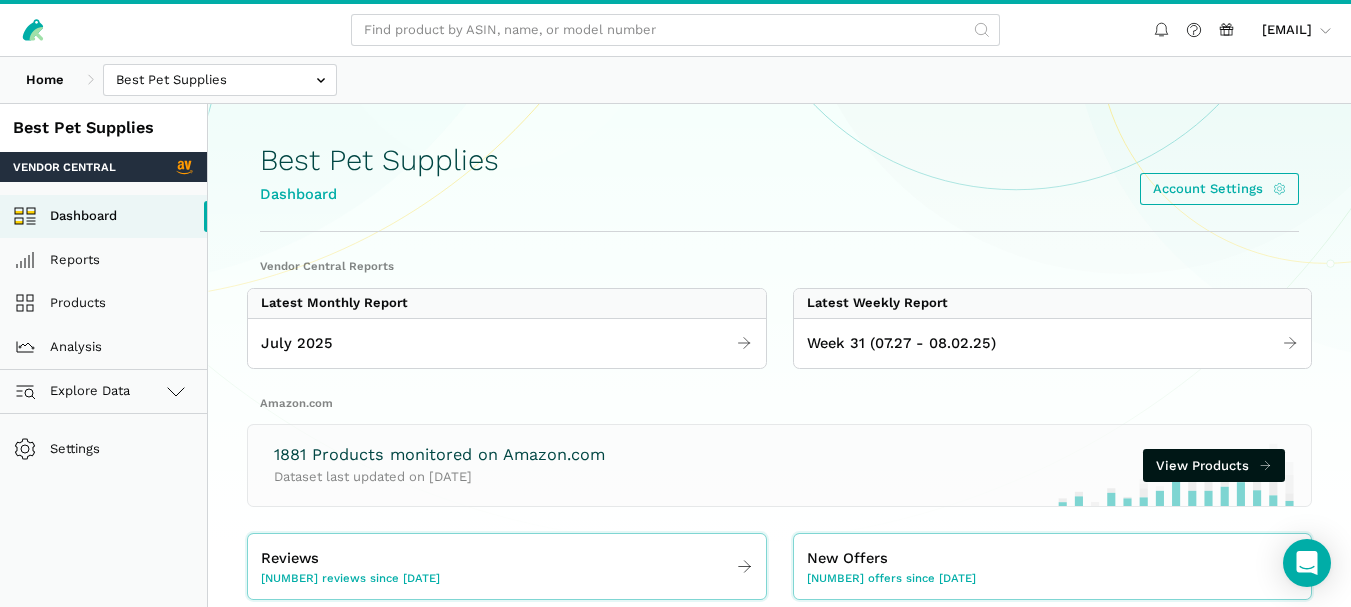 scroll, scrollTop: 0, scrollLeft: 0, axis: both 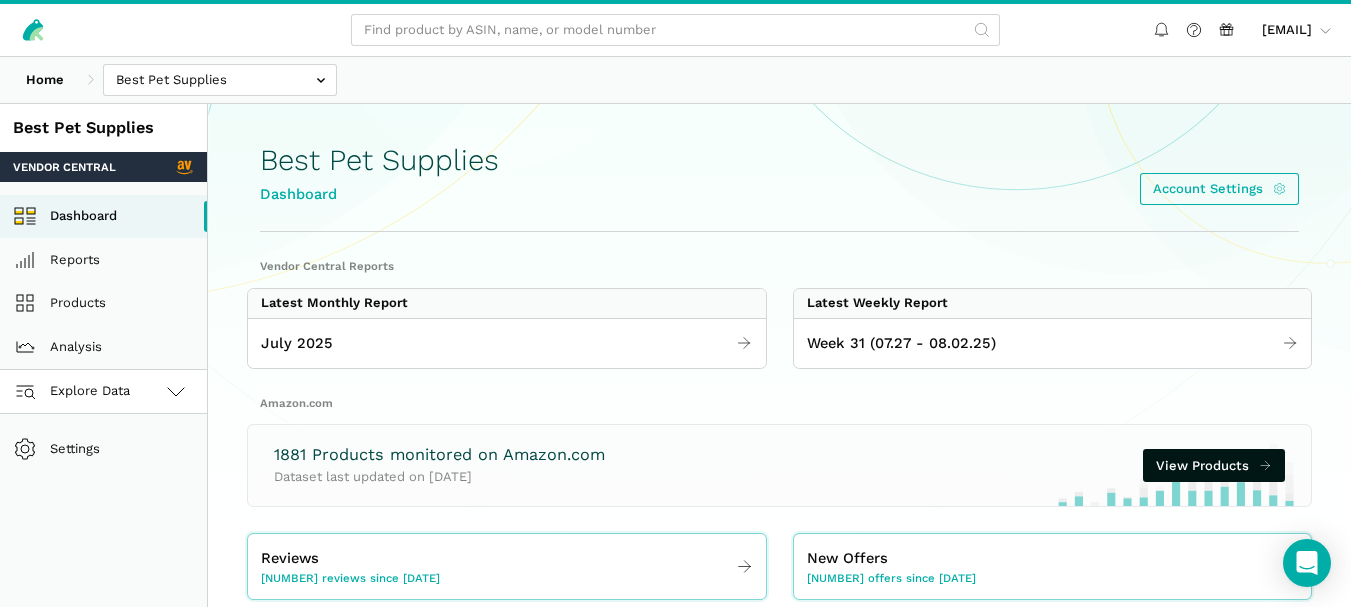 click 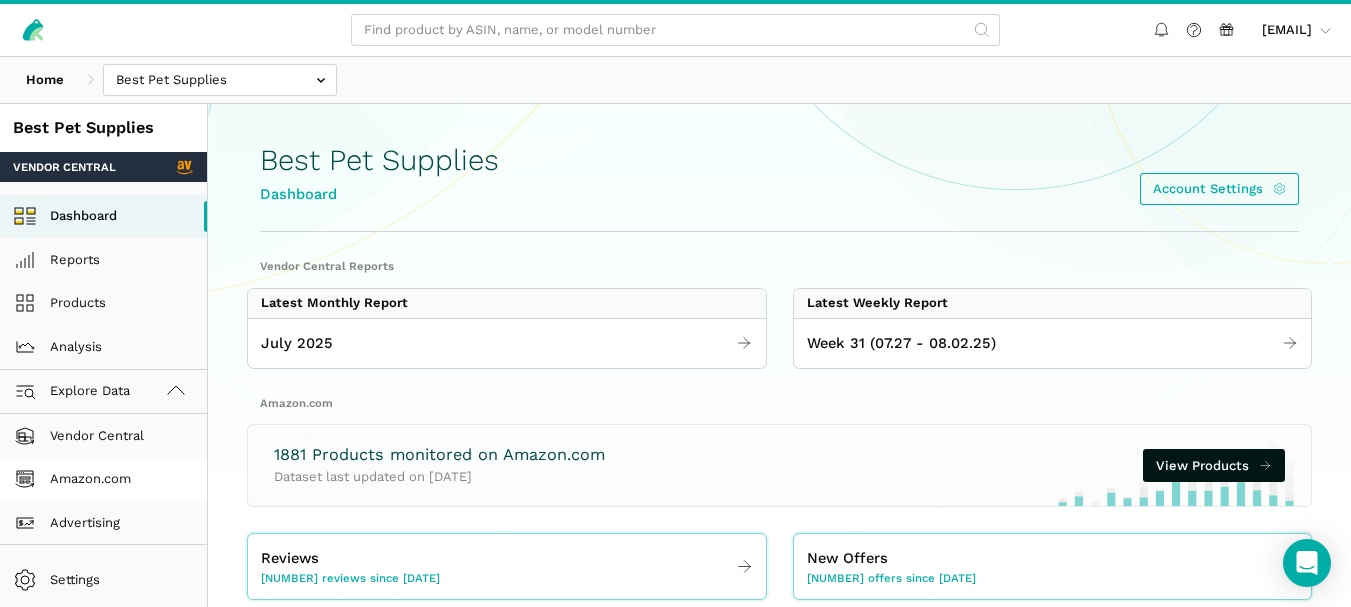 click on "Amazon.com" at bounding box center [103, 480] 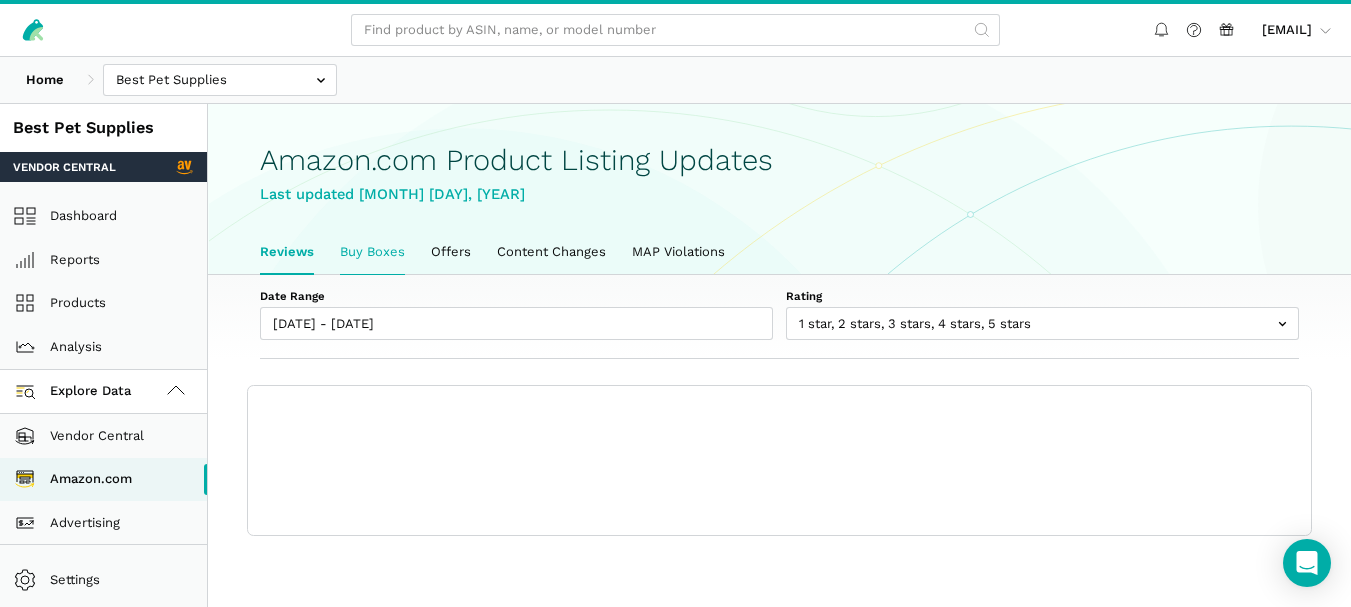 scroll, scrollTop: 0, scrollLeft: 0, axis: both 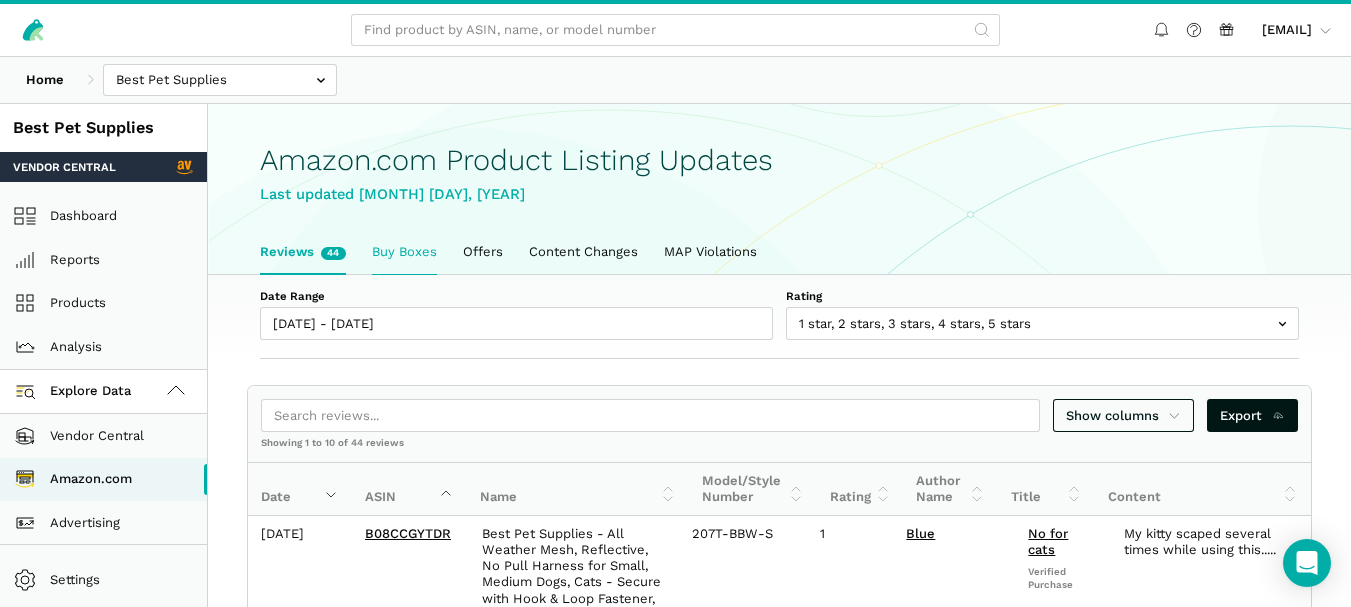 click on "Buy Boxes" at bounding box center [404, 252] 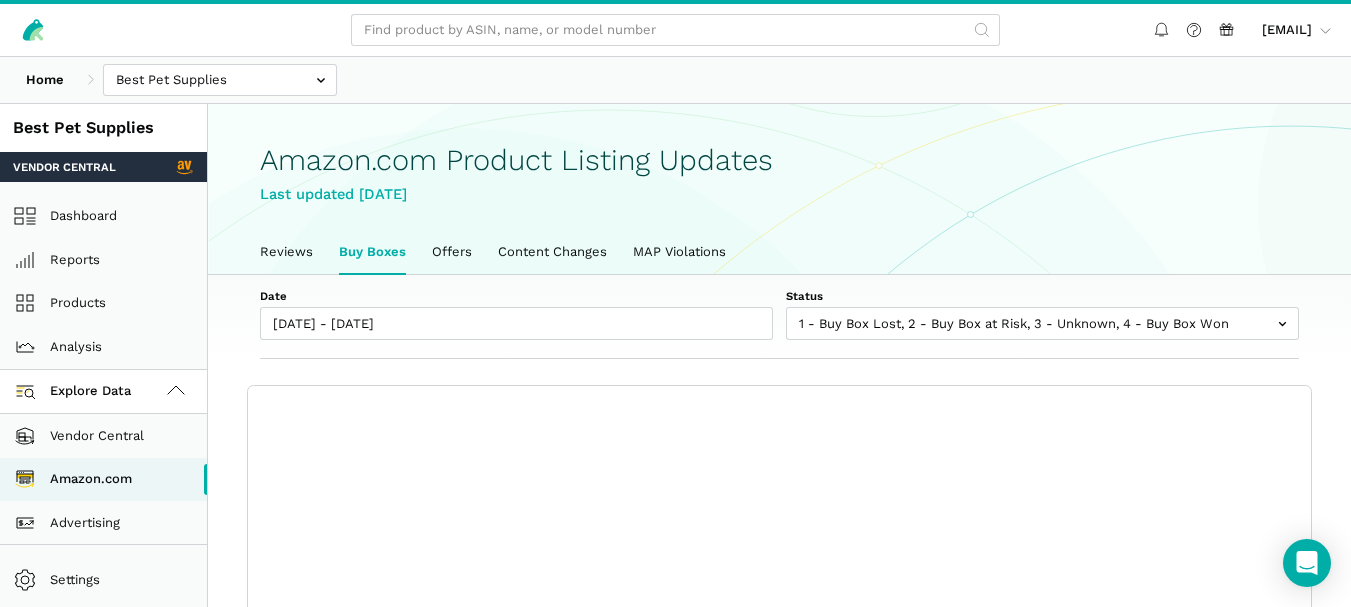 scroll, scrollTop: 0, scrollLeft: 0, axis: both 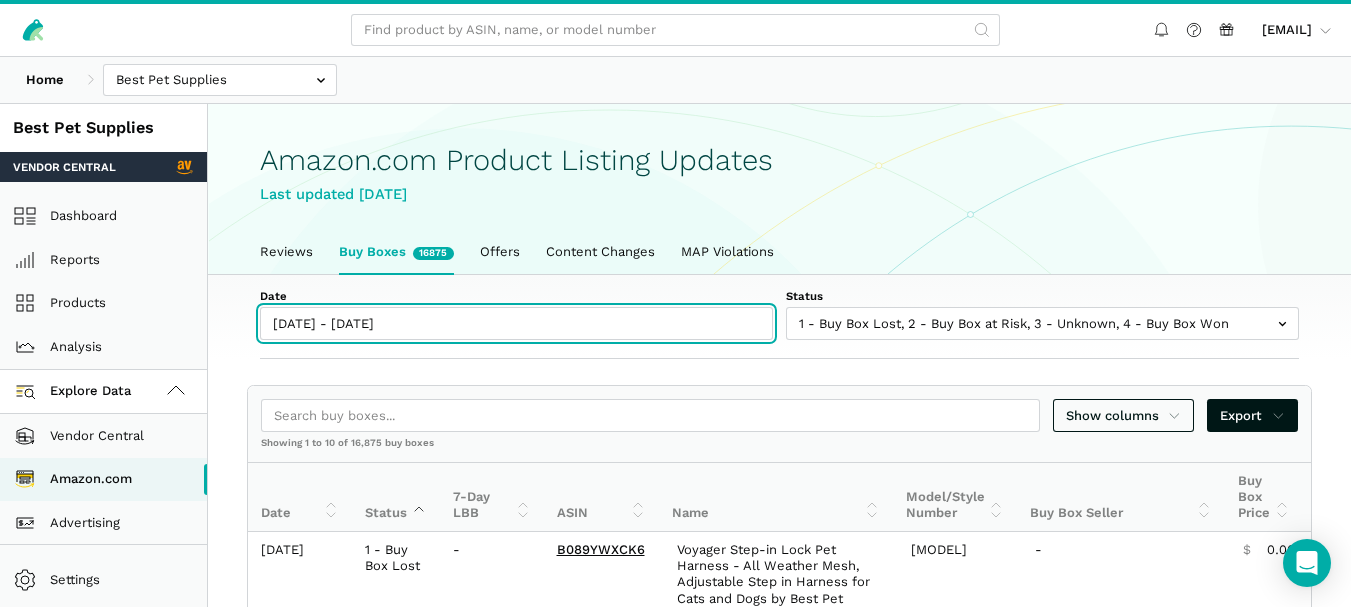 click on "[DATE] - [DATE]" at bounding box center [516, 323] 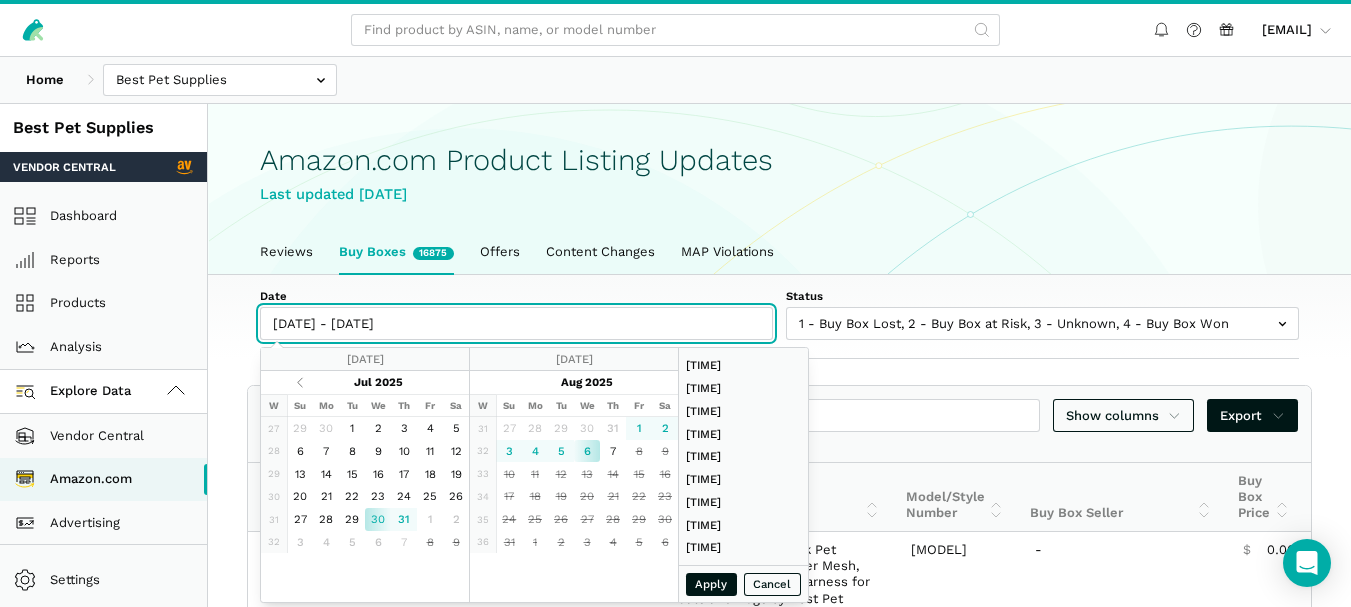 type on "[DATE]" 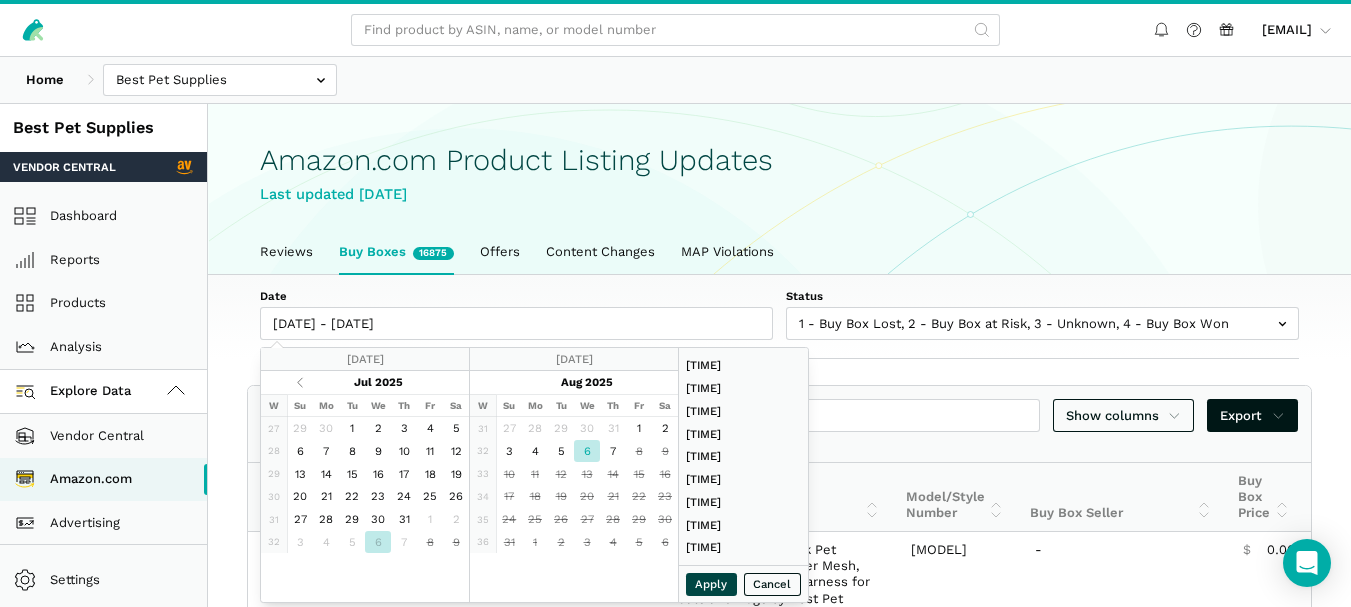 click on "Apply" at bounding box center (712, 584) 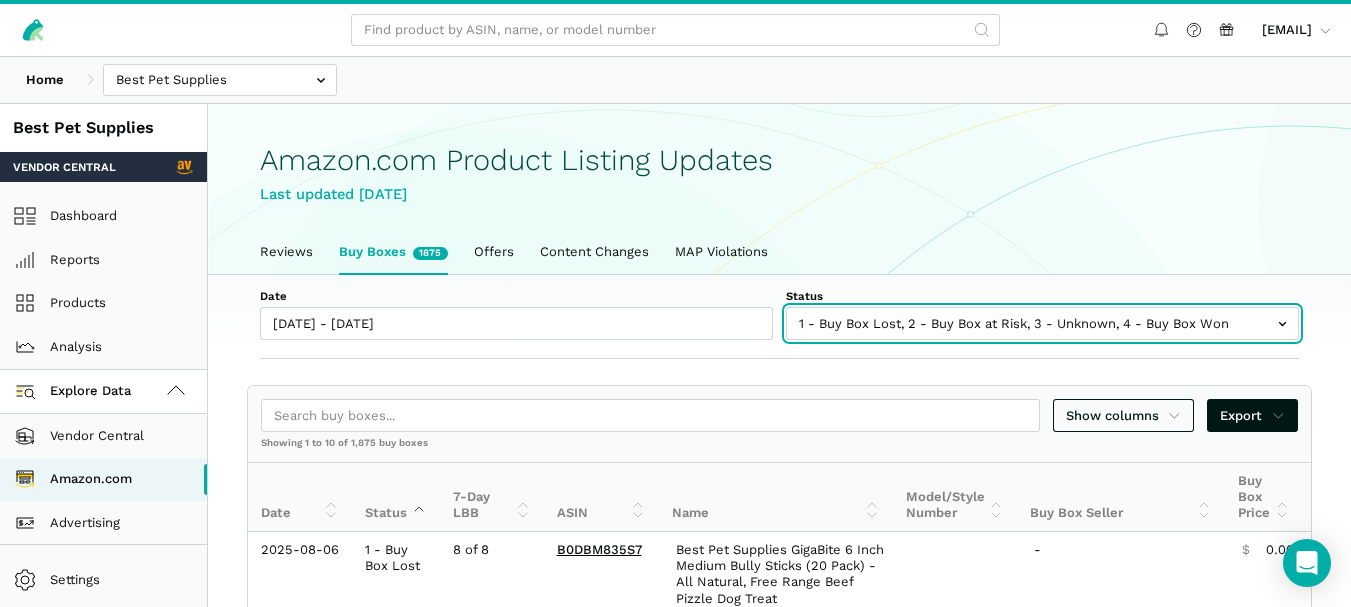 click at bounding box center (1042, 323) 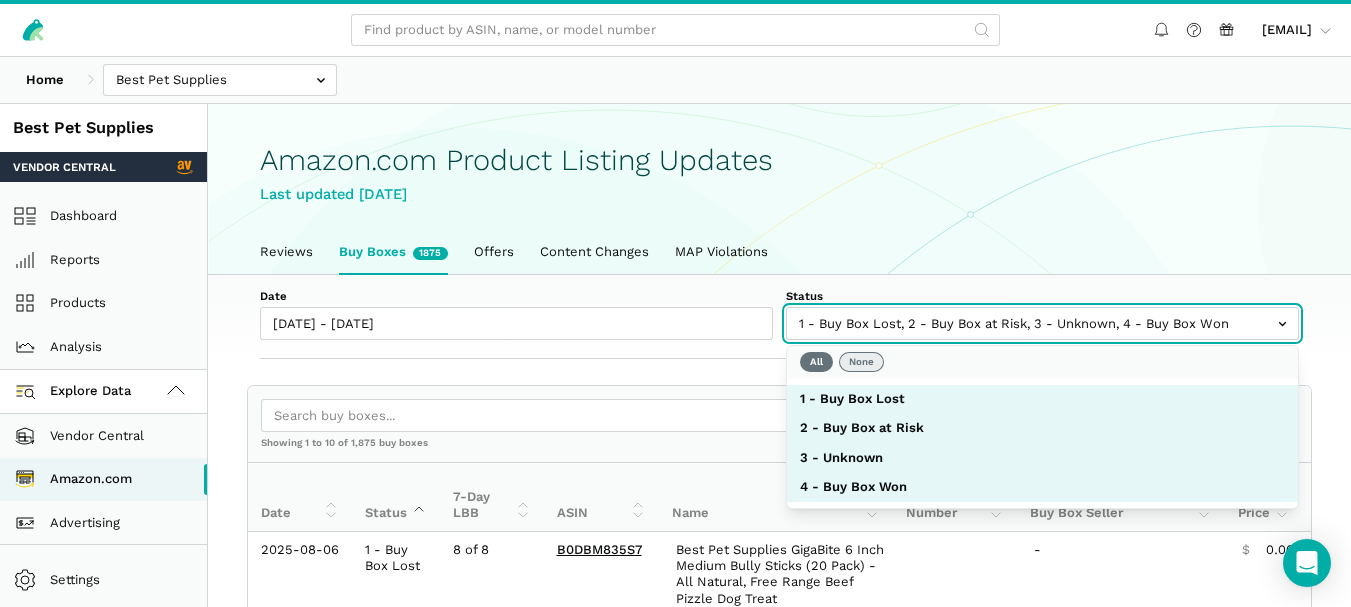 click on "None" at bounding box center [861, 362] 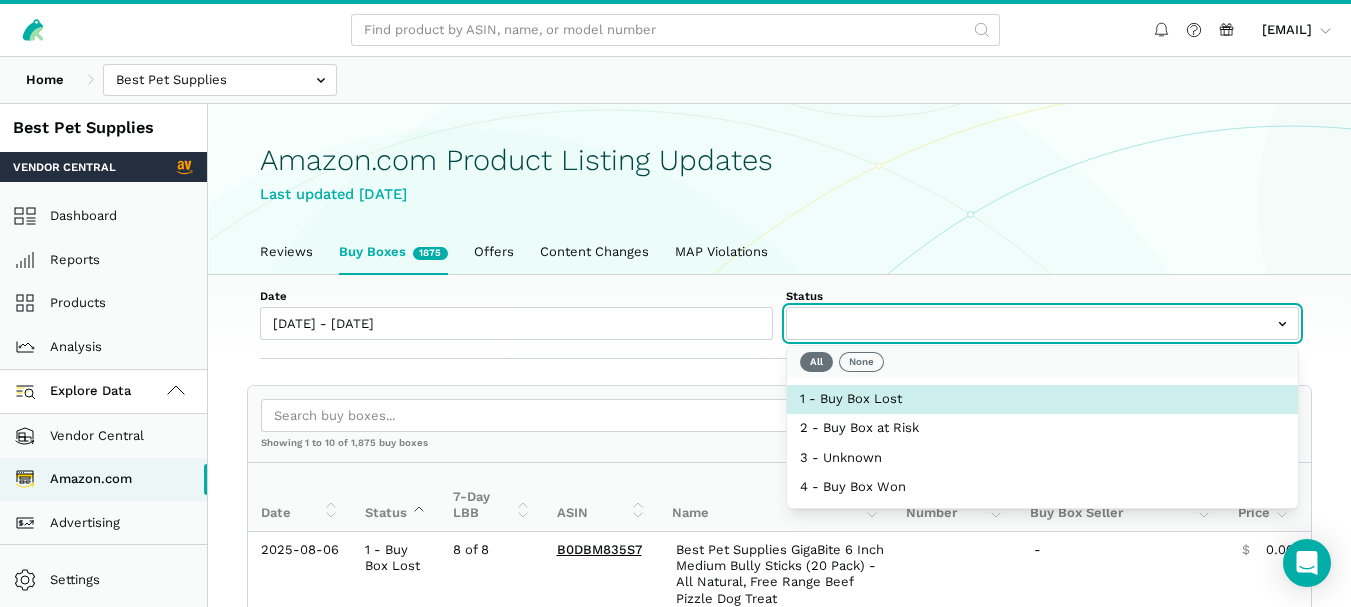 select on "1 - Buy Box Lost" 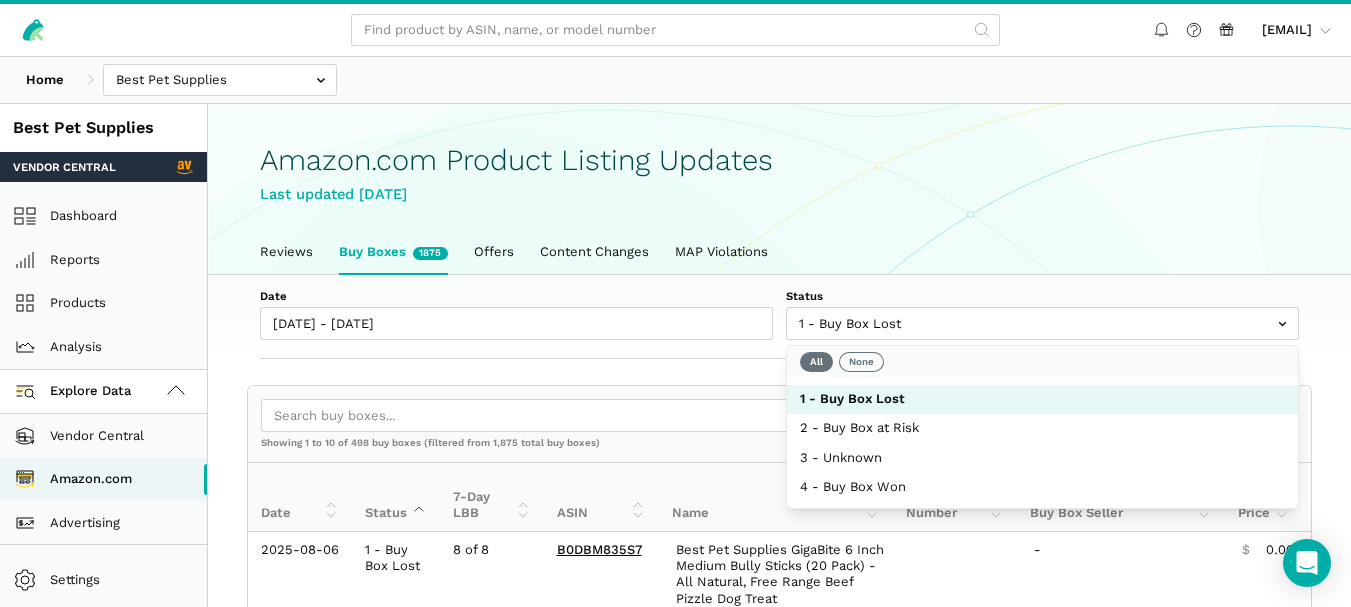 click on "Date
[DATE] - [DATE]
Status
1 - Buy Box Lost
2 - Buy Box at Risk
3 - Unknown
4 - Buy Box Won
Show columns
Export
Showing 1 to 10 of 498 buy boxes (filtered from 1,875 total buy boxes)
Date Status
7-Day LBB
ASIN Name Model/Style Number Buy Box Seller Buy Box Price Buy Box Availability Amazon Price Amazon Fast Track Message
Date Status
7-Day LBB
ASIN Name Model/Style Number Buy Box Seller Buy Box Price Buy Box Availability Amazon Price Amazon Fast Track Message
2025-08-06 1 - Buy Box Lost 8 of 8 - $ 0.00" at bounding box center (779, 1082) 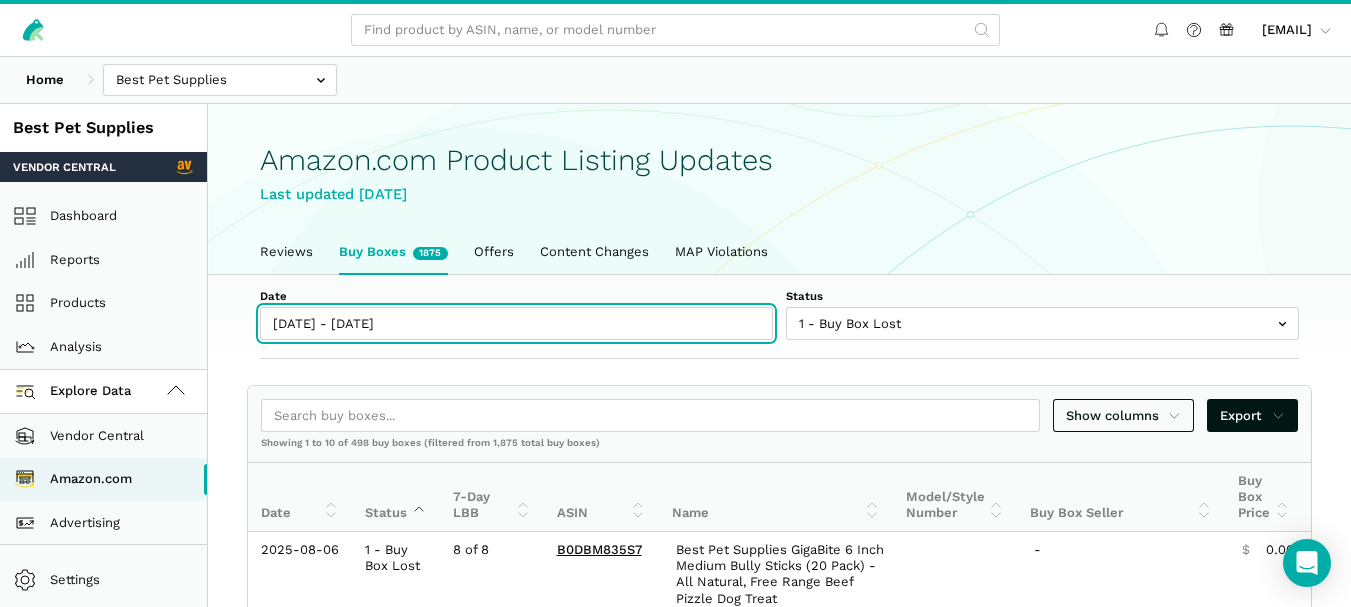 click on "[DATE] - [DATE]" at bounding box center (516, 323) 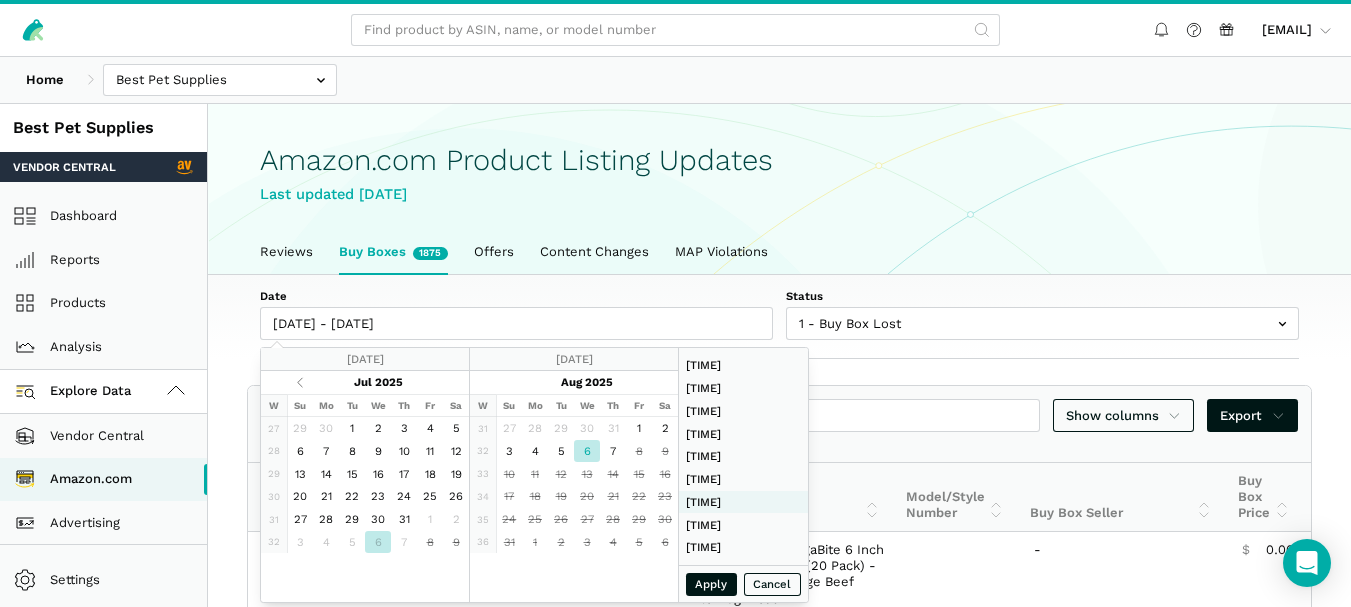 type on "06/01/2025" 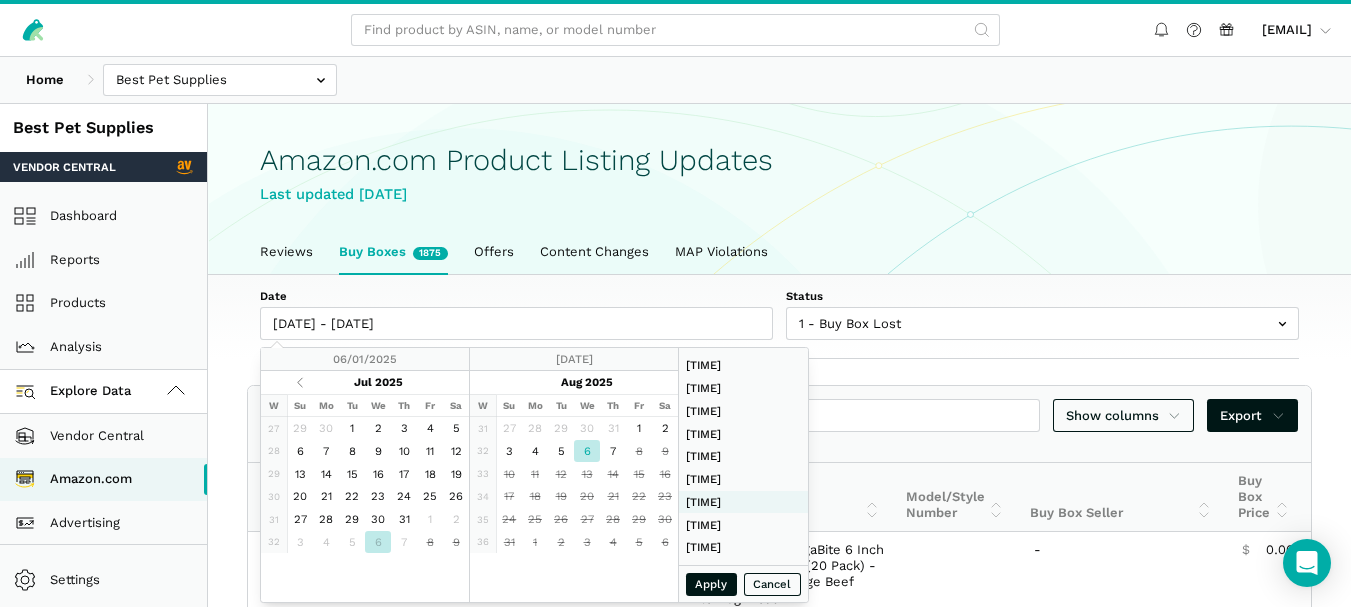 type on "[DATE]" 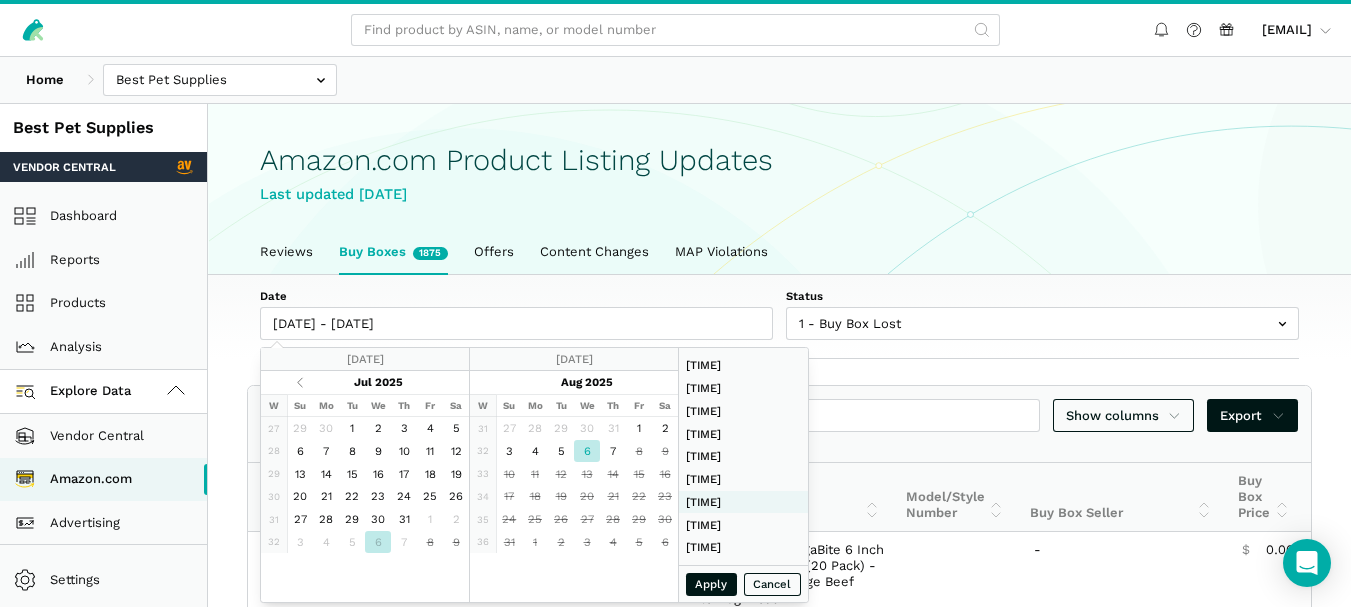 type on "08/01/2025" 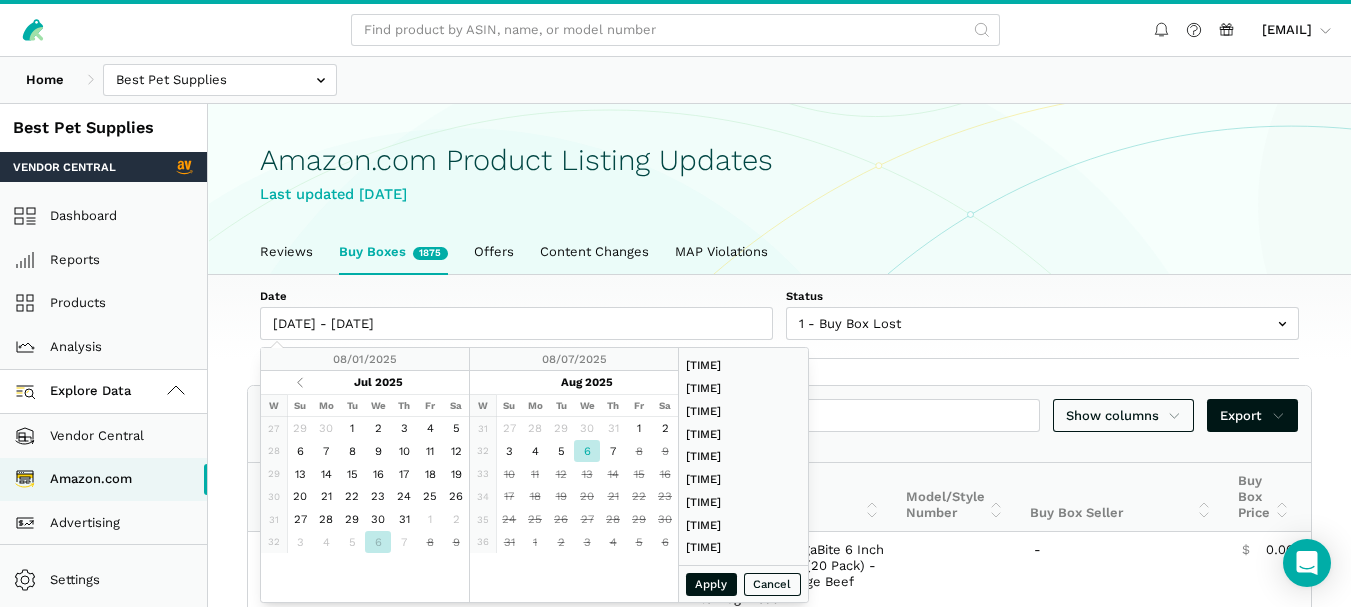 type on "[DATE]" 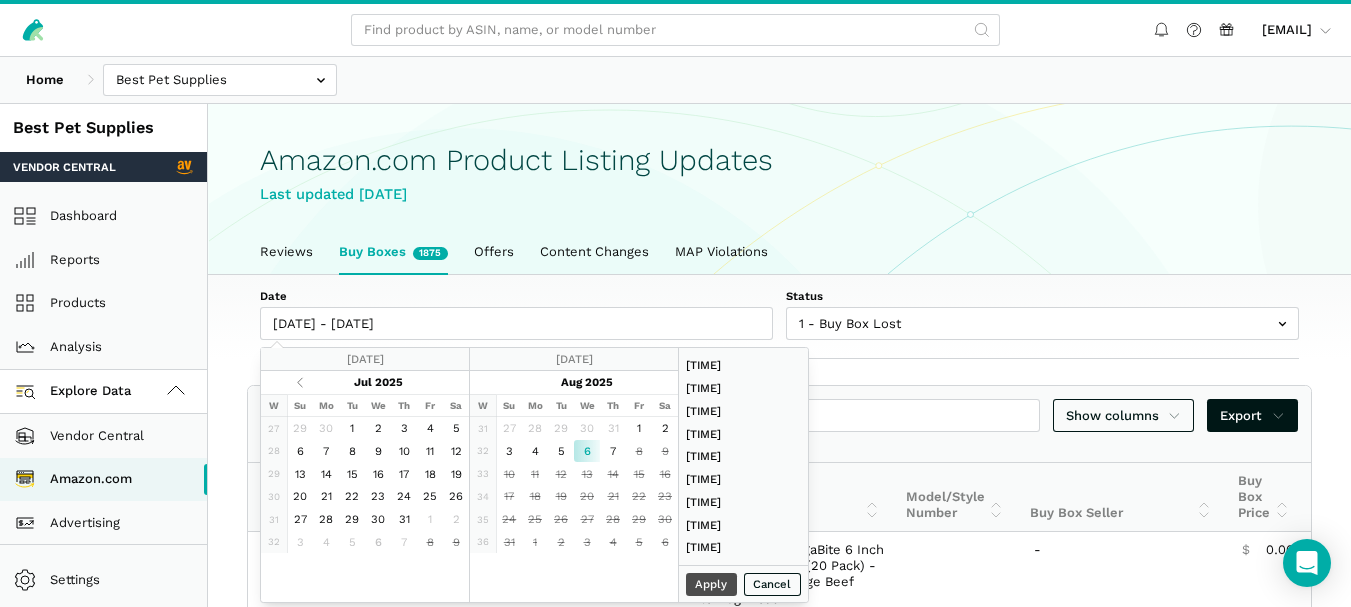type on "06/01/2025" 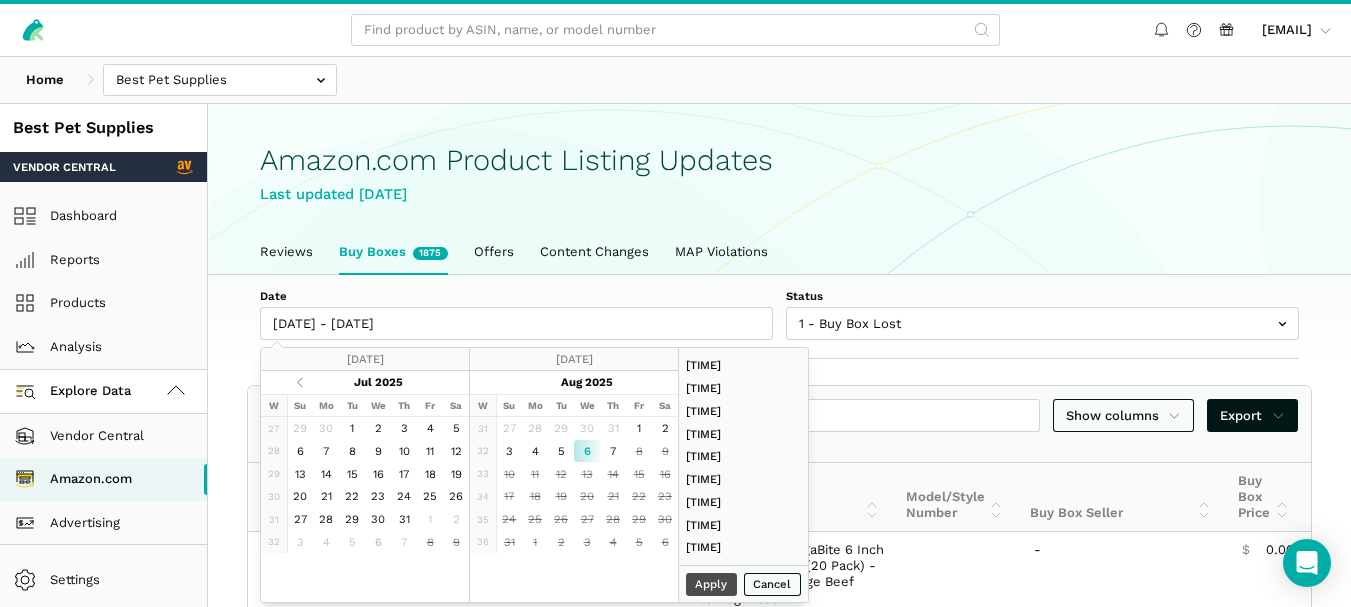 type on "[DATE]" 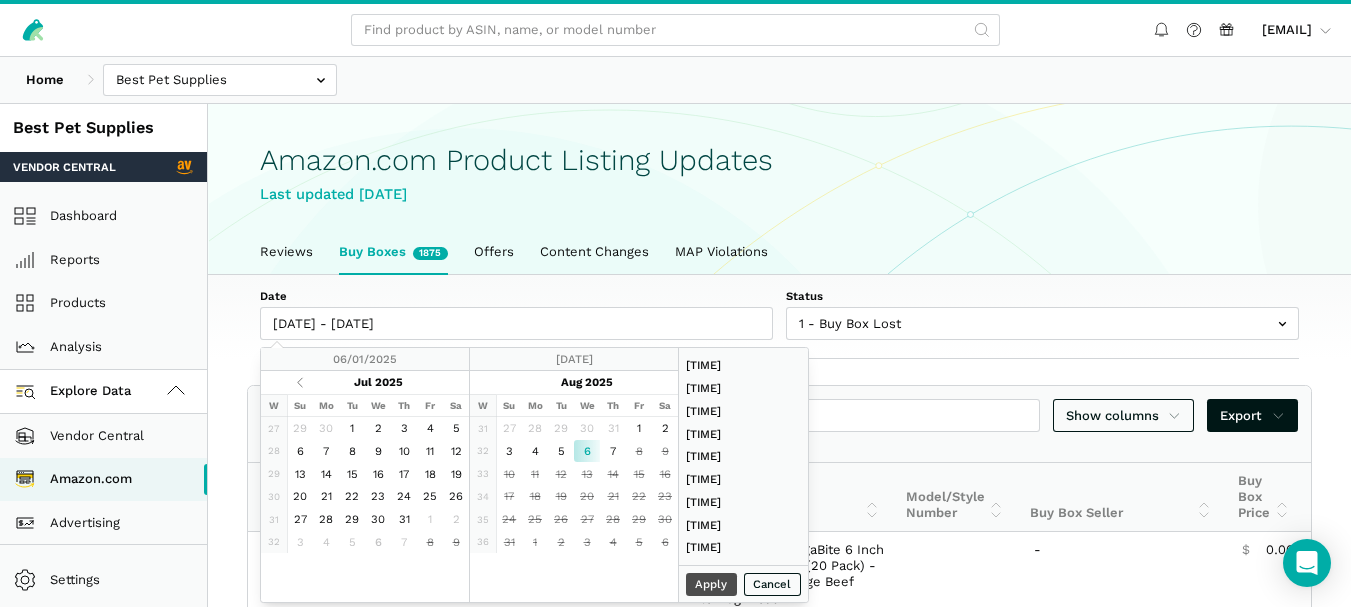 type on "[DATE]" 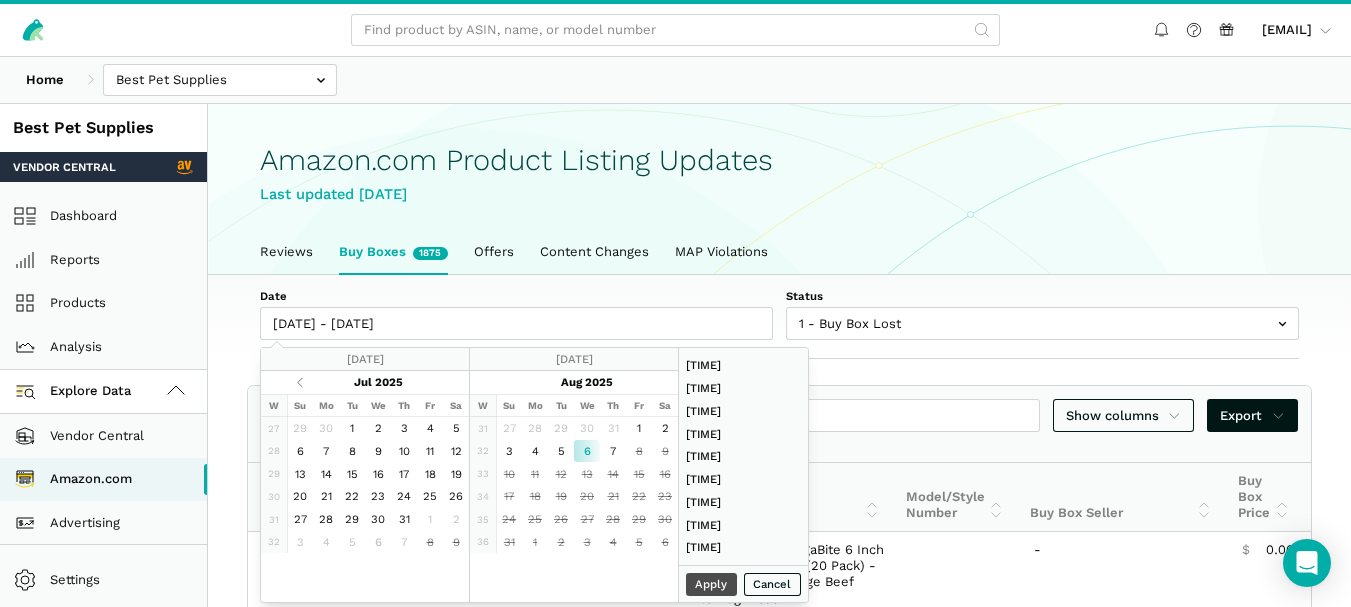 type on "[DATE]" 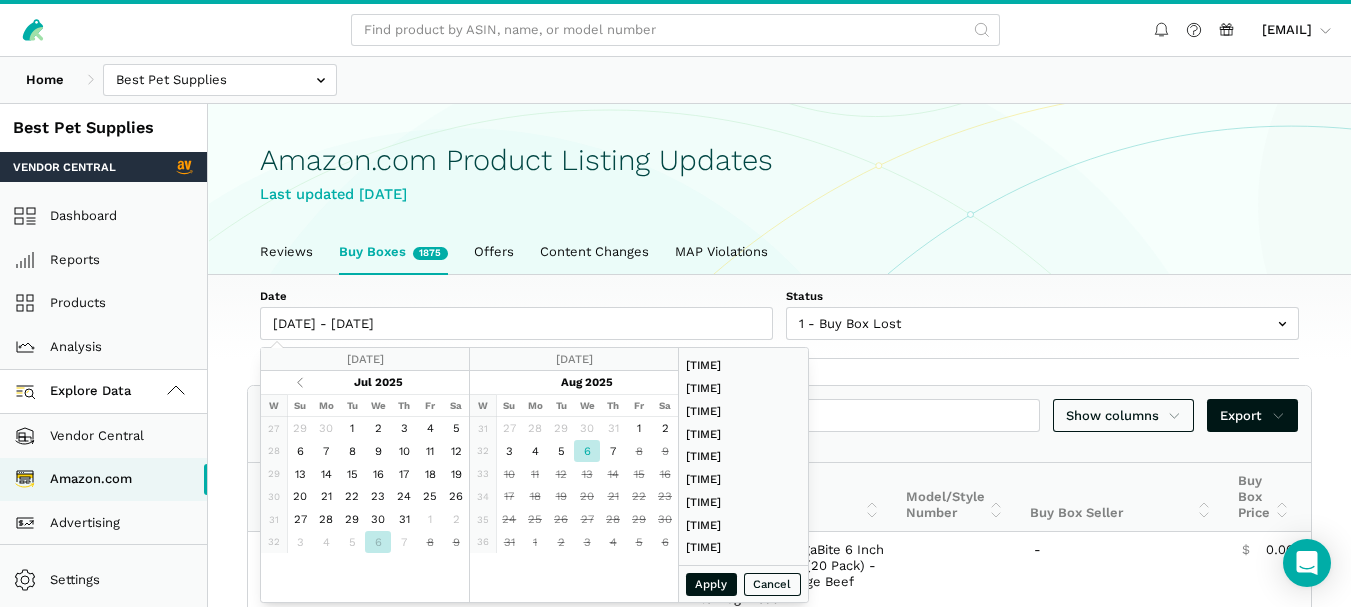 type on "06/01/2025" 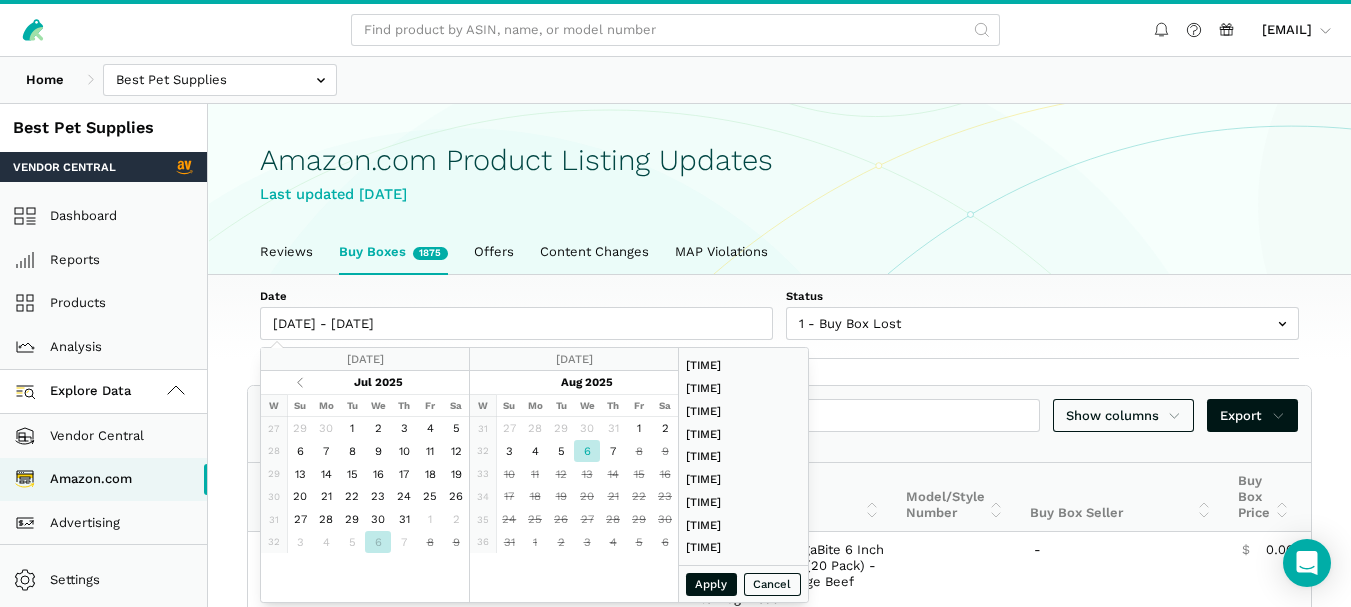 type on "[DATE]" 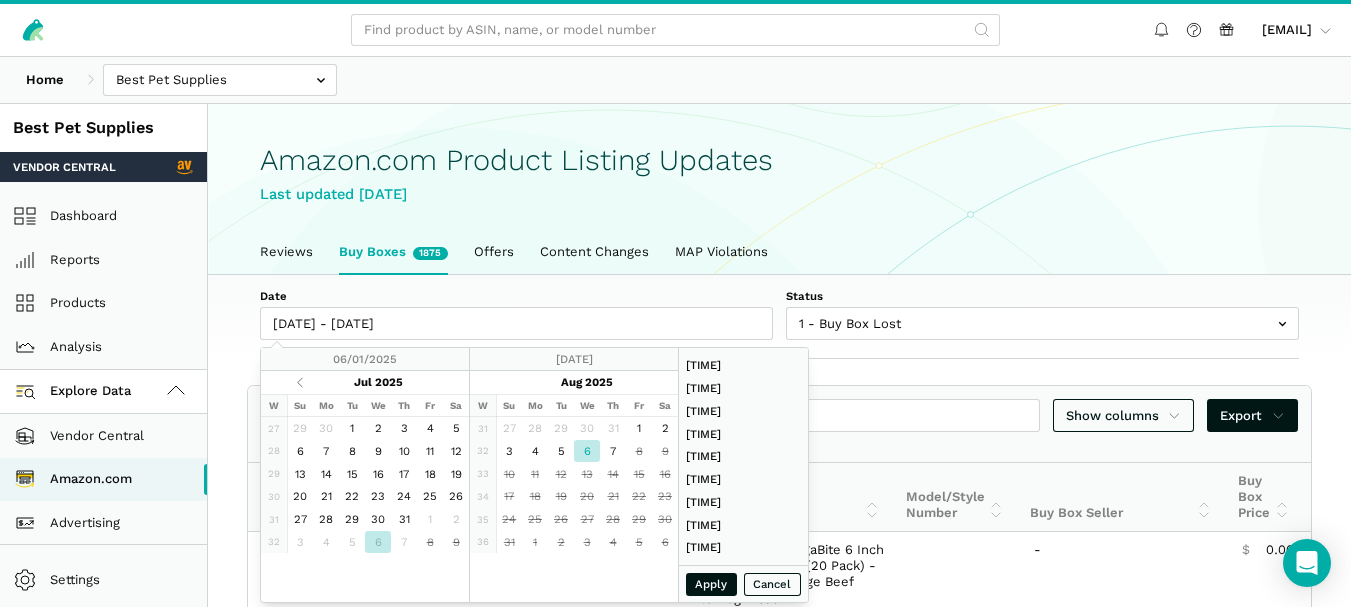 type on "[DATE]" 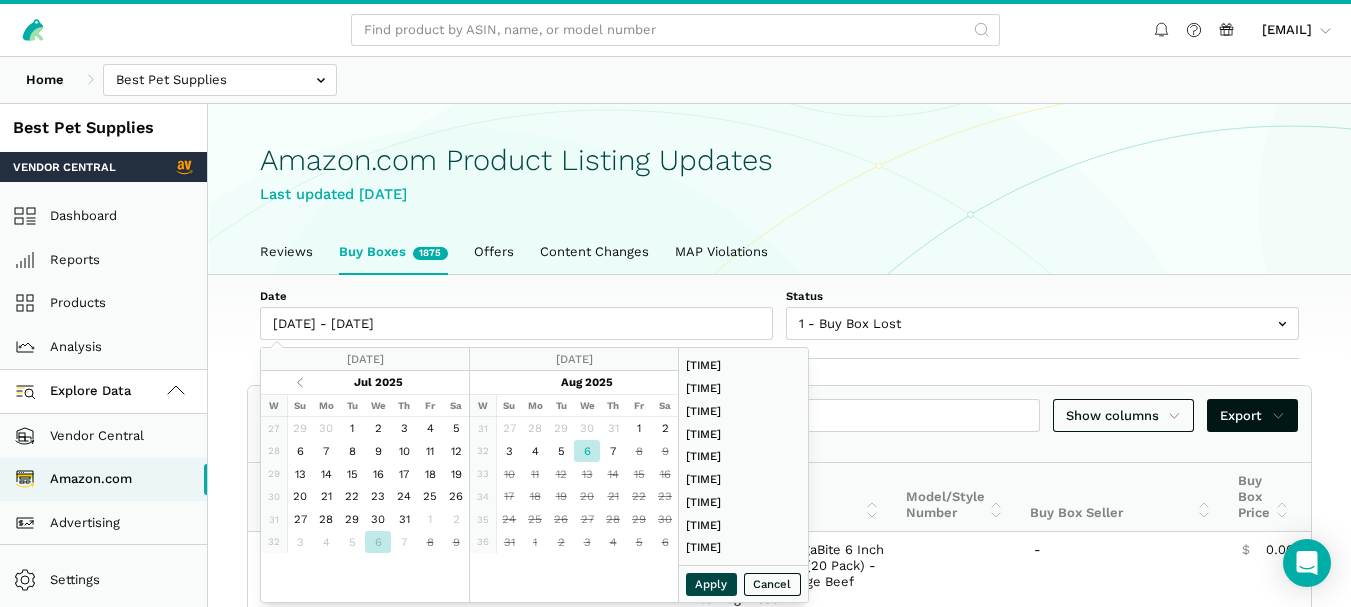 click on "Apply" at bounding box center [712, 584] 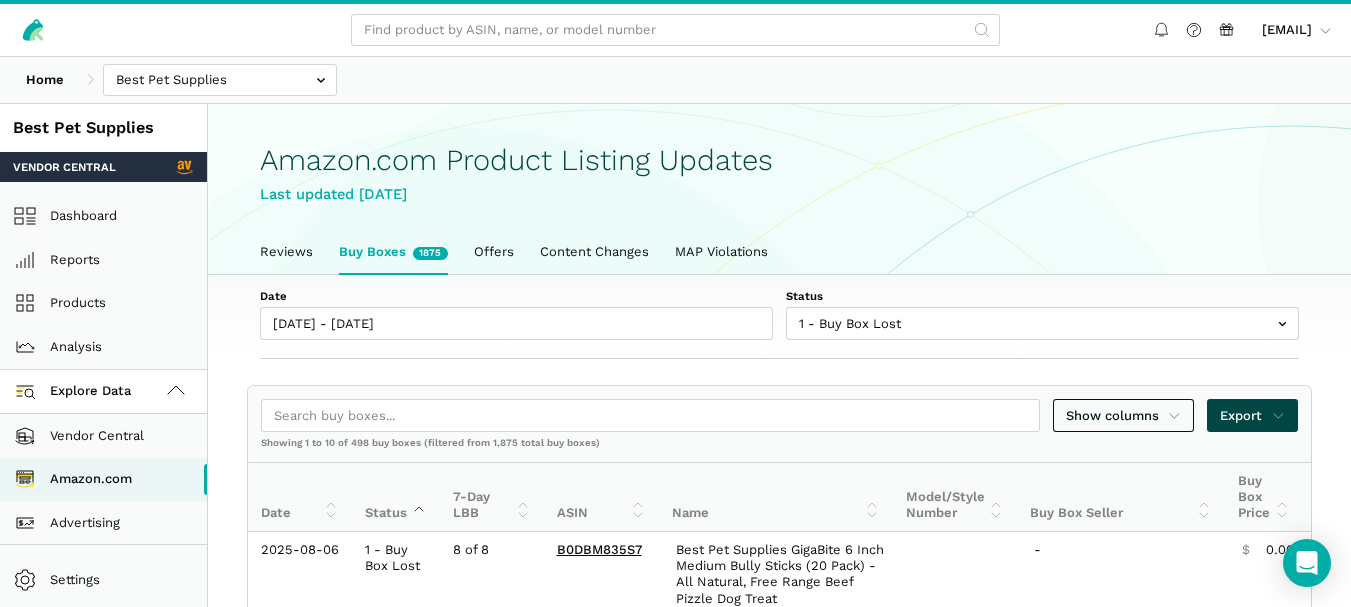 click 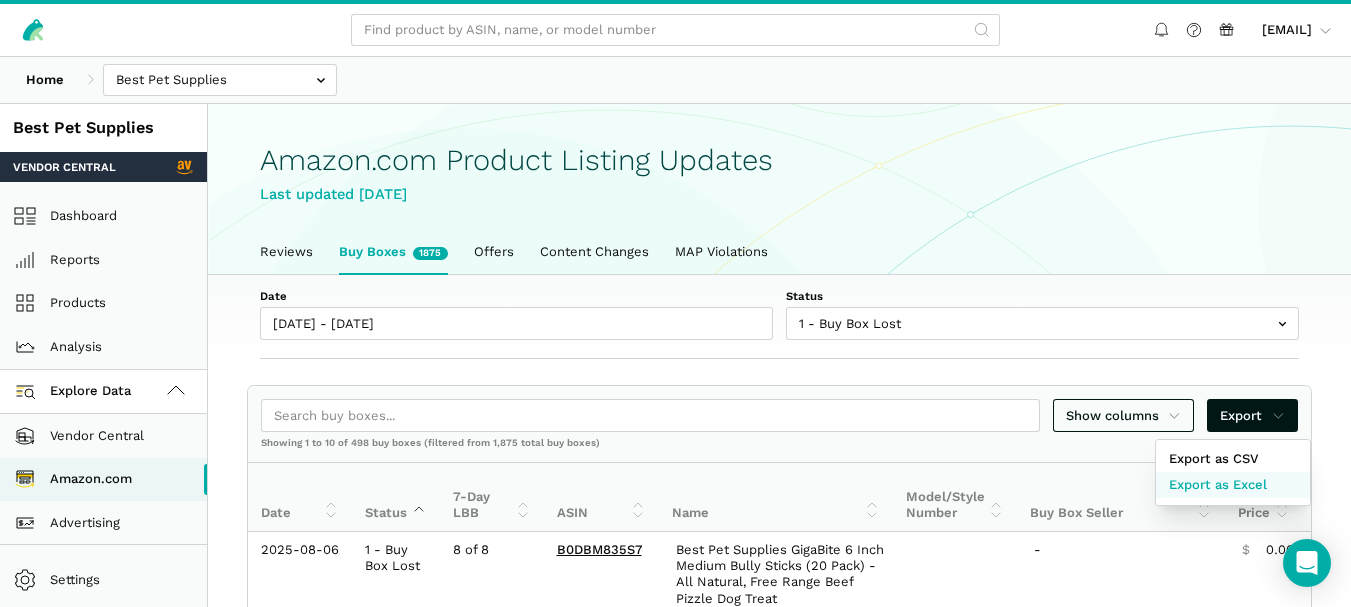 click on "Export as Excel" at bounding box center (1218, 485) 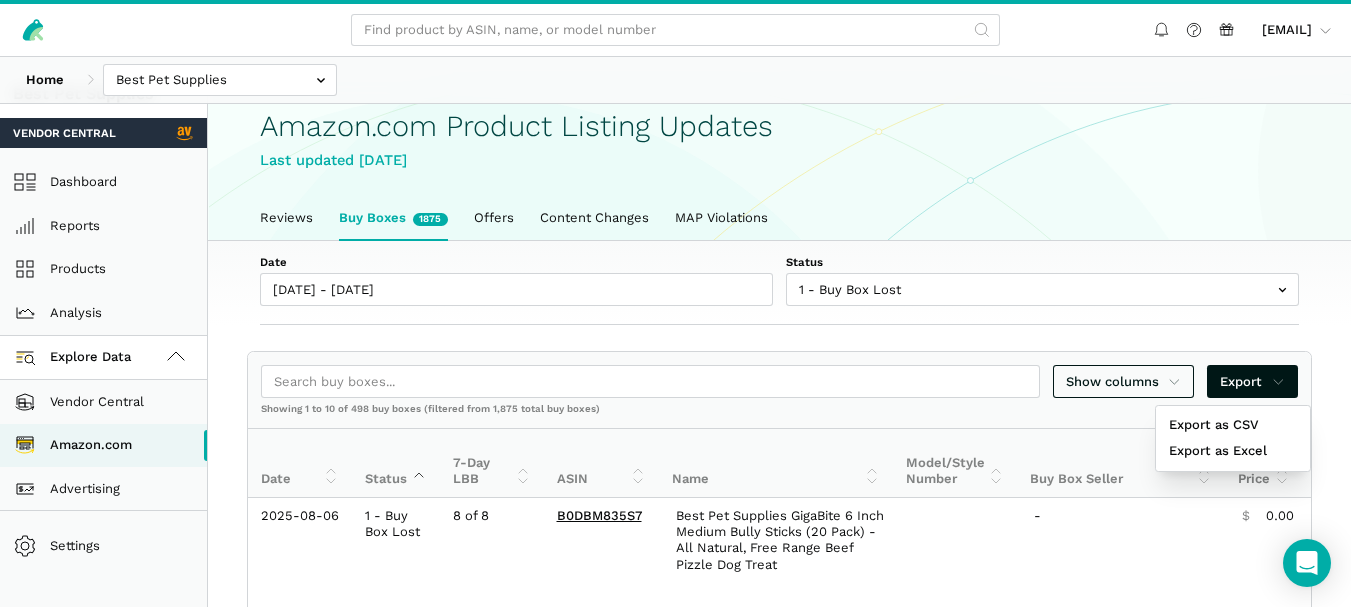 scroll, scrollTop: 0, scrollLeft: 0, axis: both 